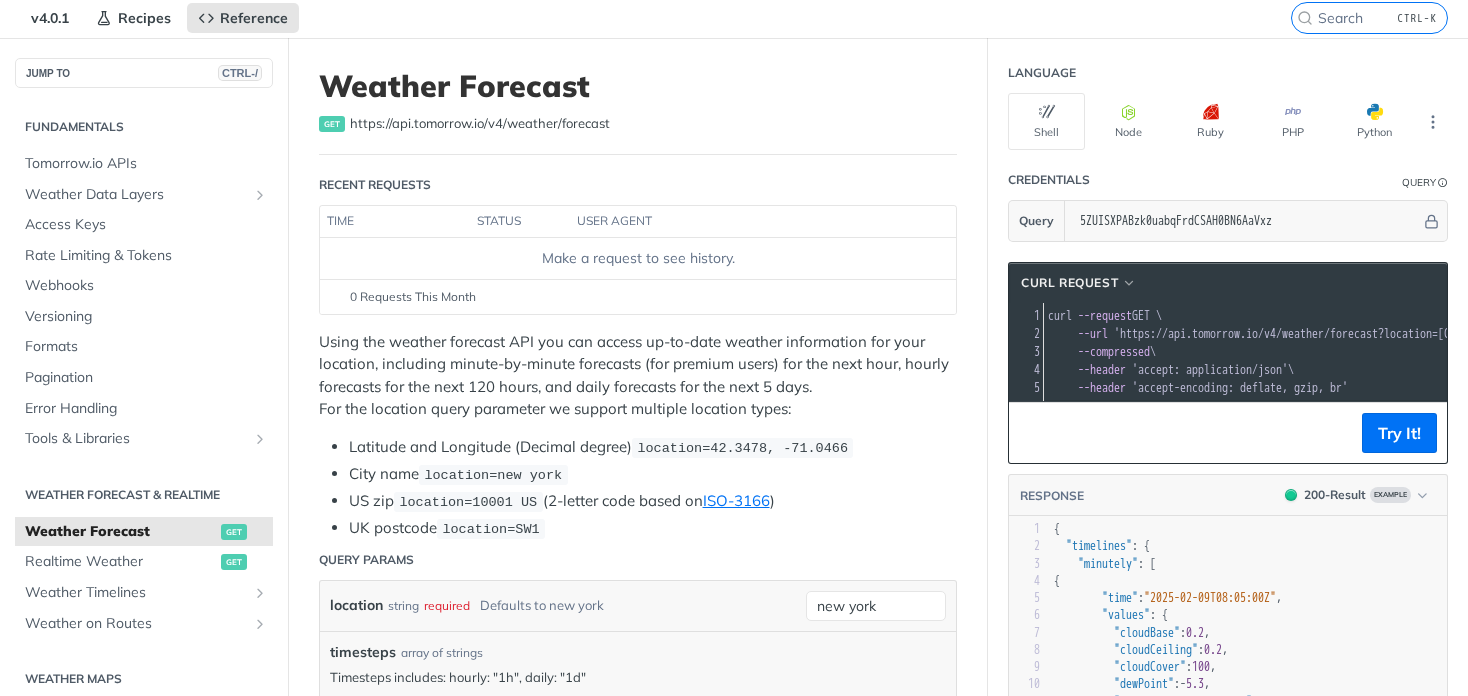 scroll, scrollTop: 0, scrollLeft: 0, axis: both 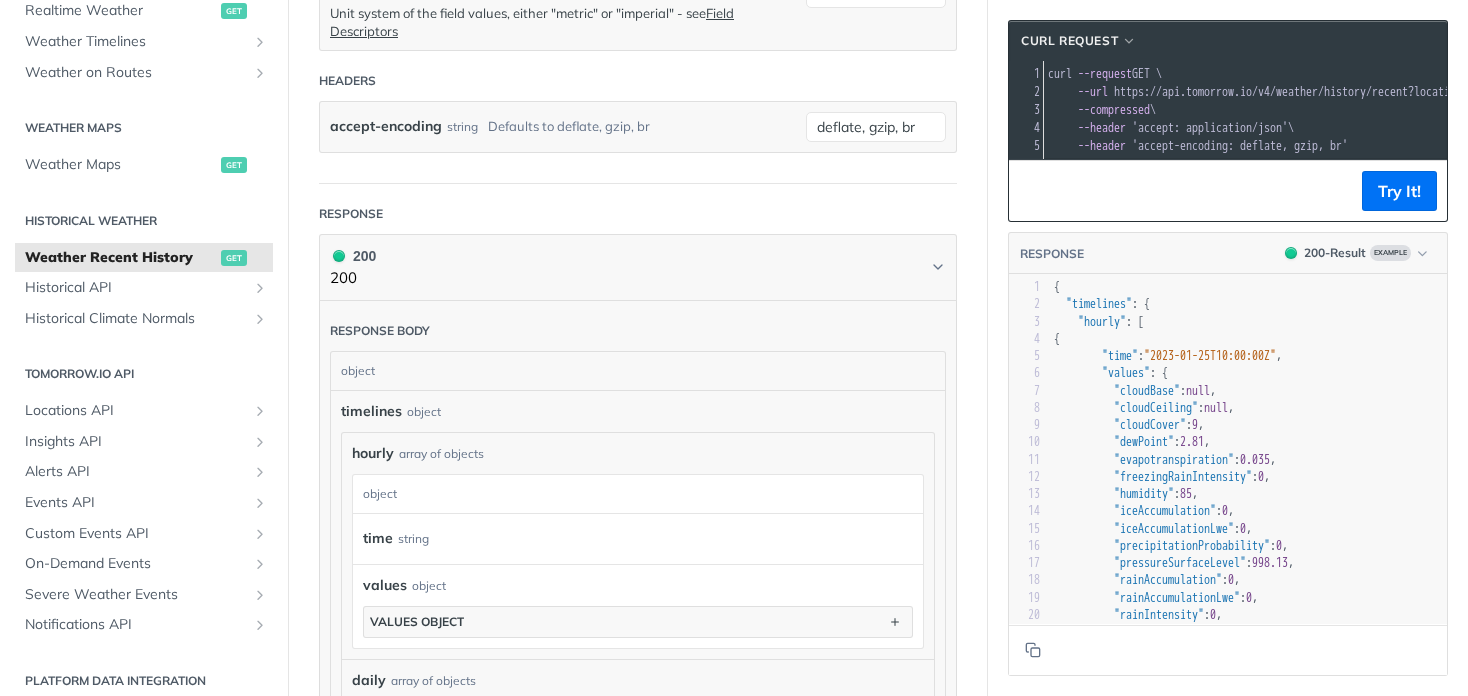 click on "Historical Weather" at bounding box center (144, 221) 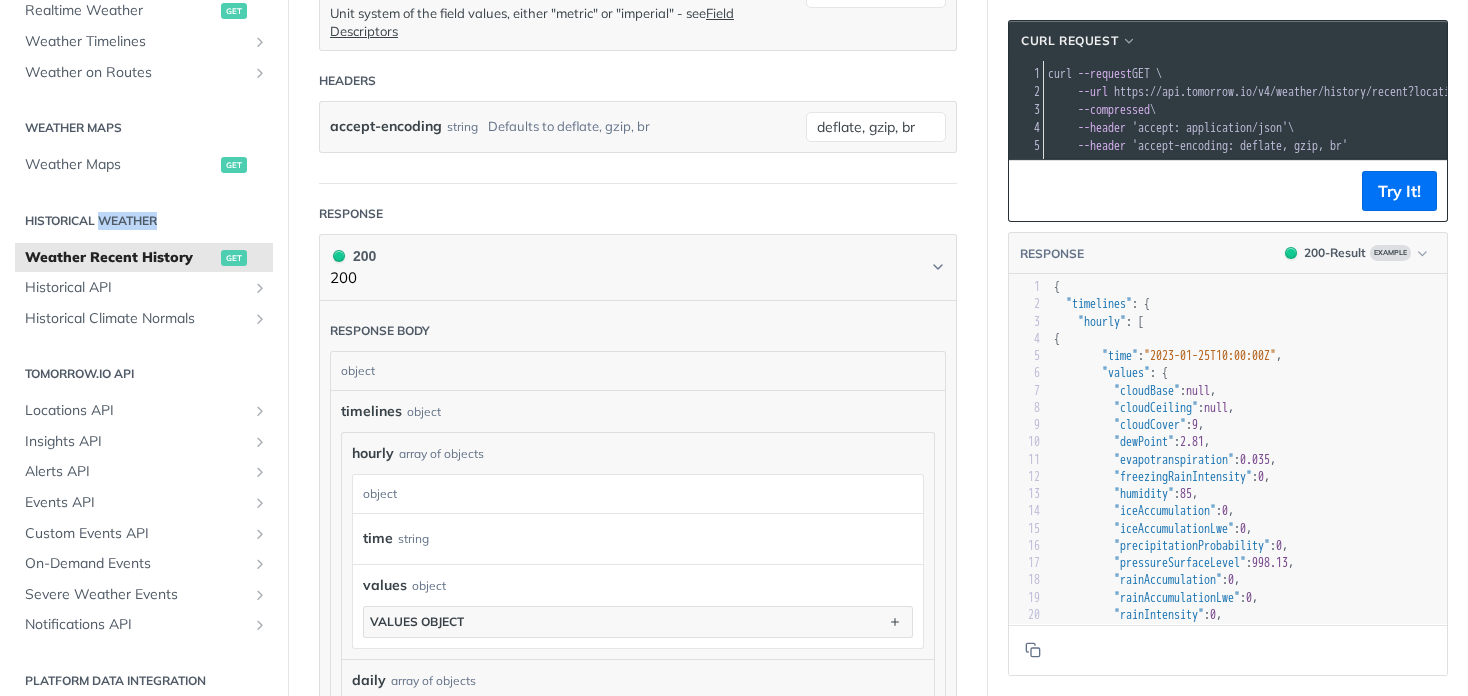 click on "Historical Weather" at bounding box center (144, 221) 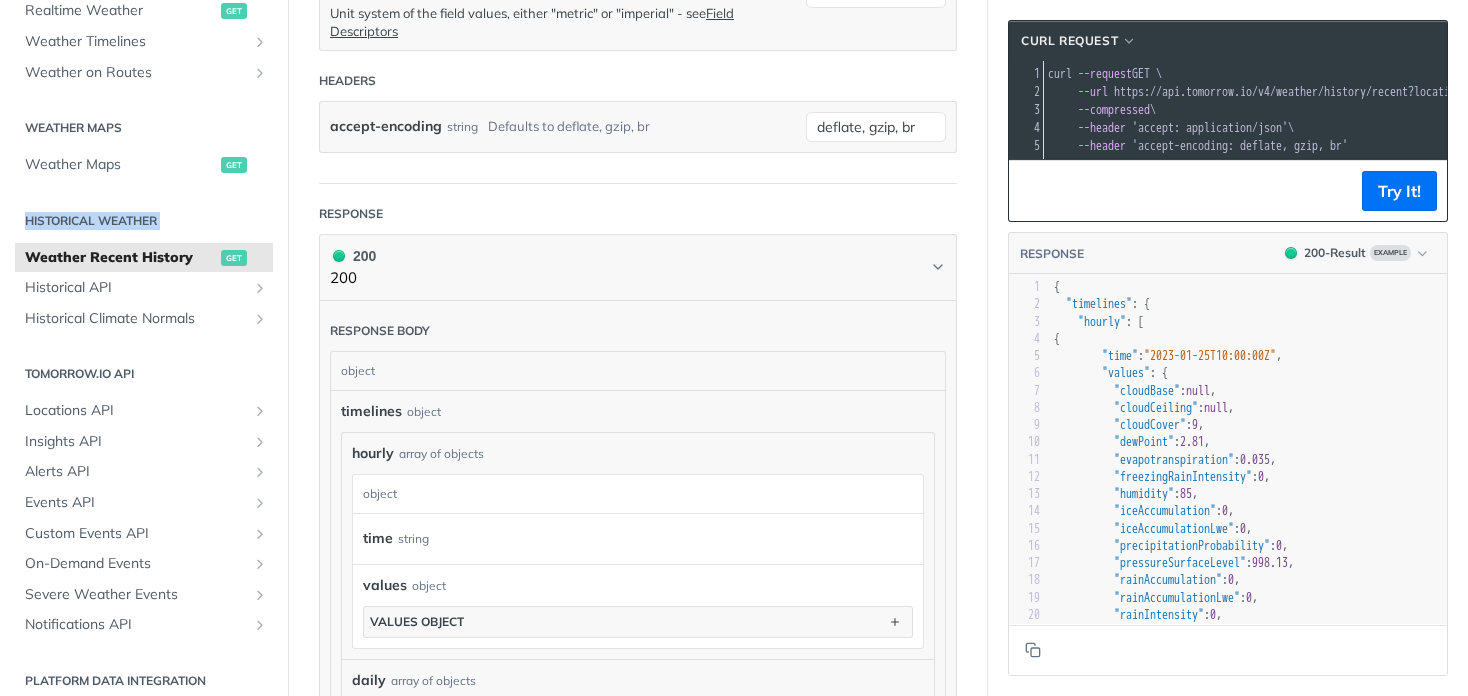 click on "Historical Weather" at bounding box center [144, 221] 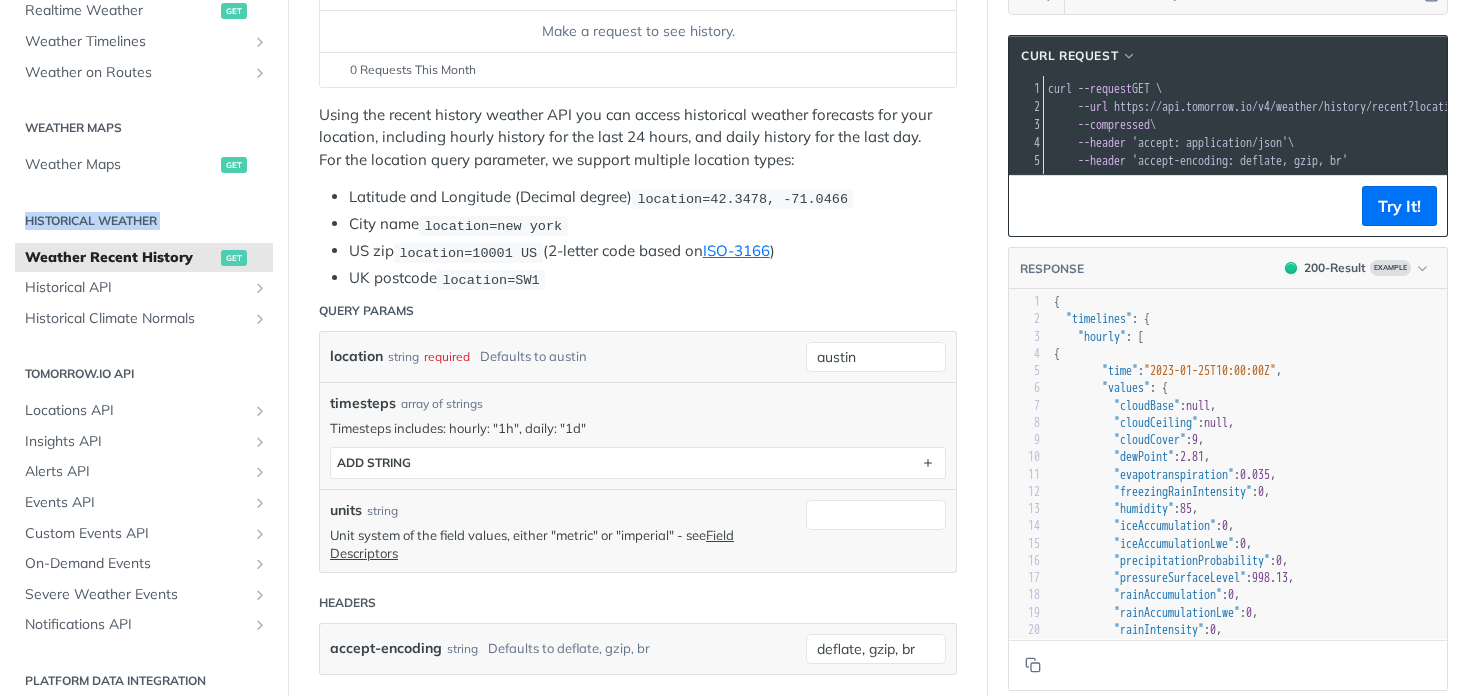 scroll, scrollTop: 0, scrollLeft: 0, axis: both 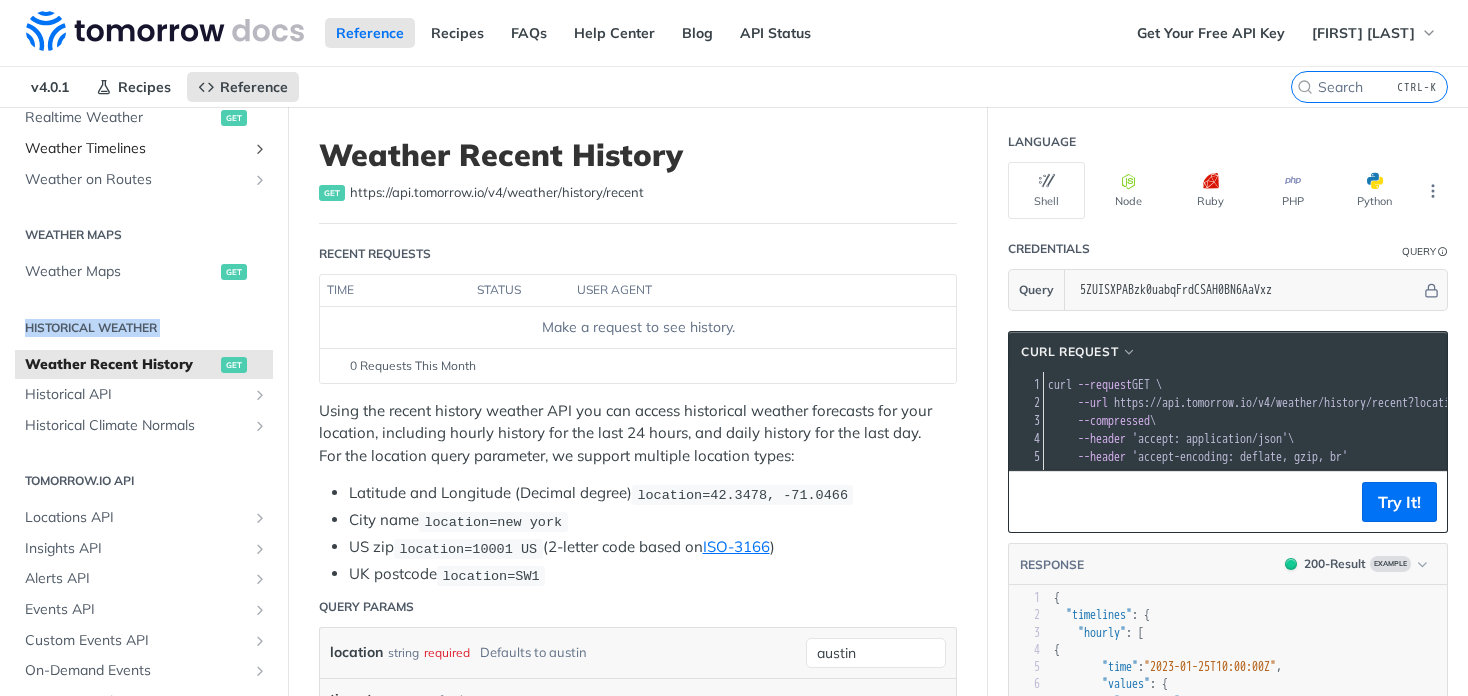 click on "Weather Timelines" at bounding box center (136, 149) 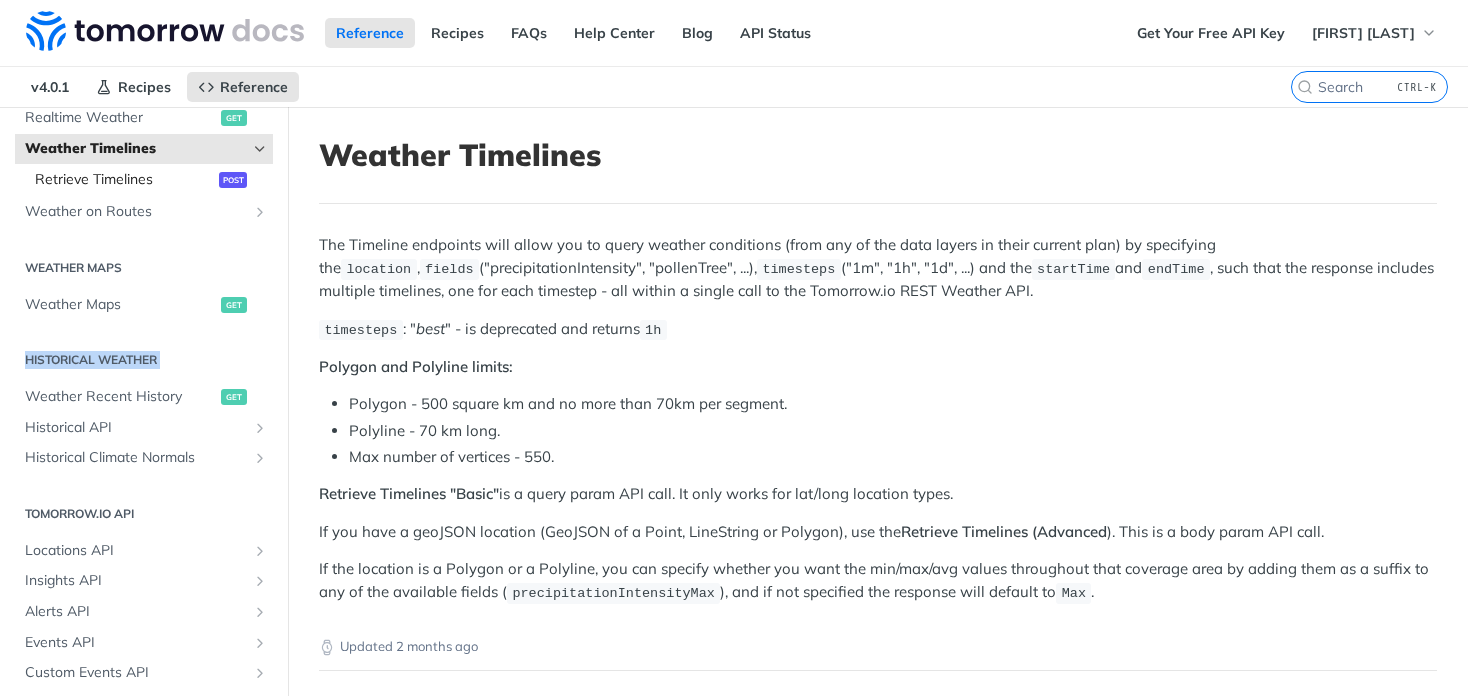 click on "Retrieve Timelines" at bounding box center [124, 180] 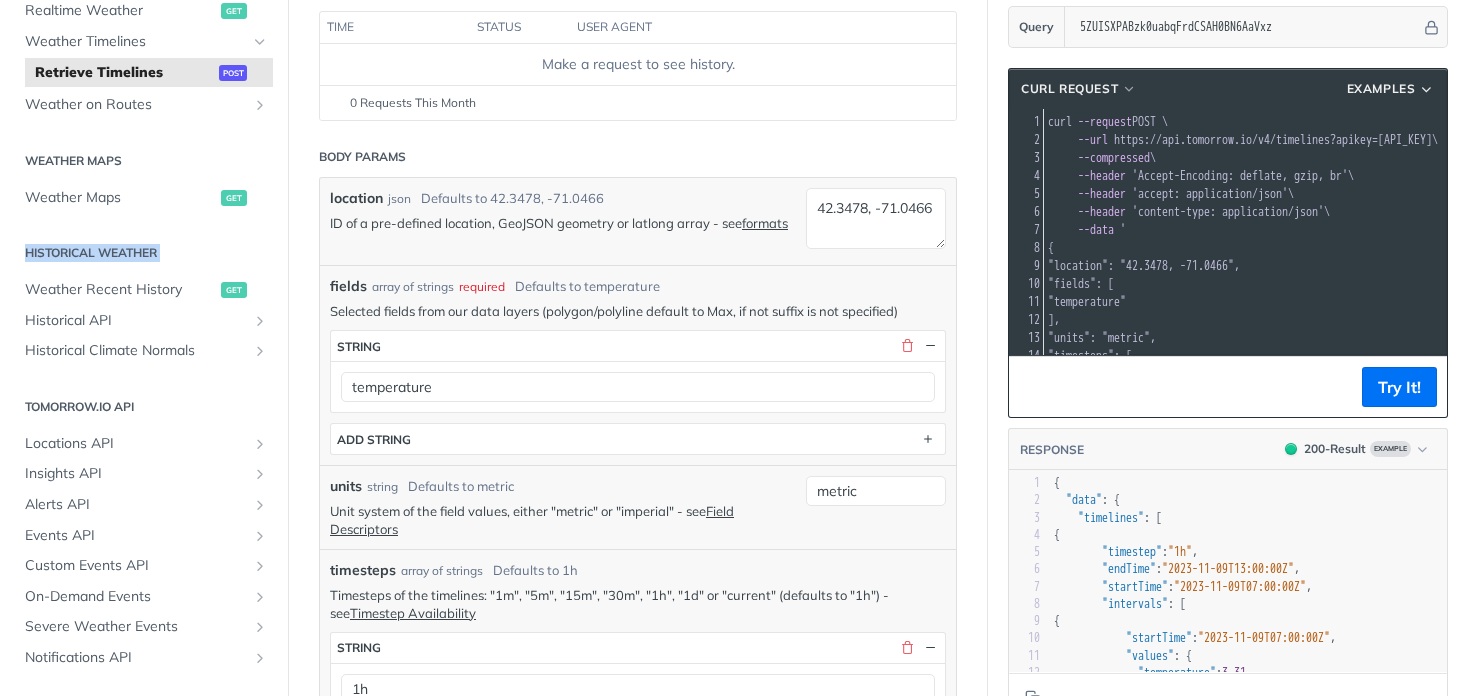 scroll, scrollTop: 267, scrollLeft: 0, axis: vertical 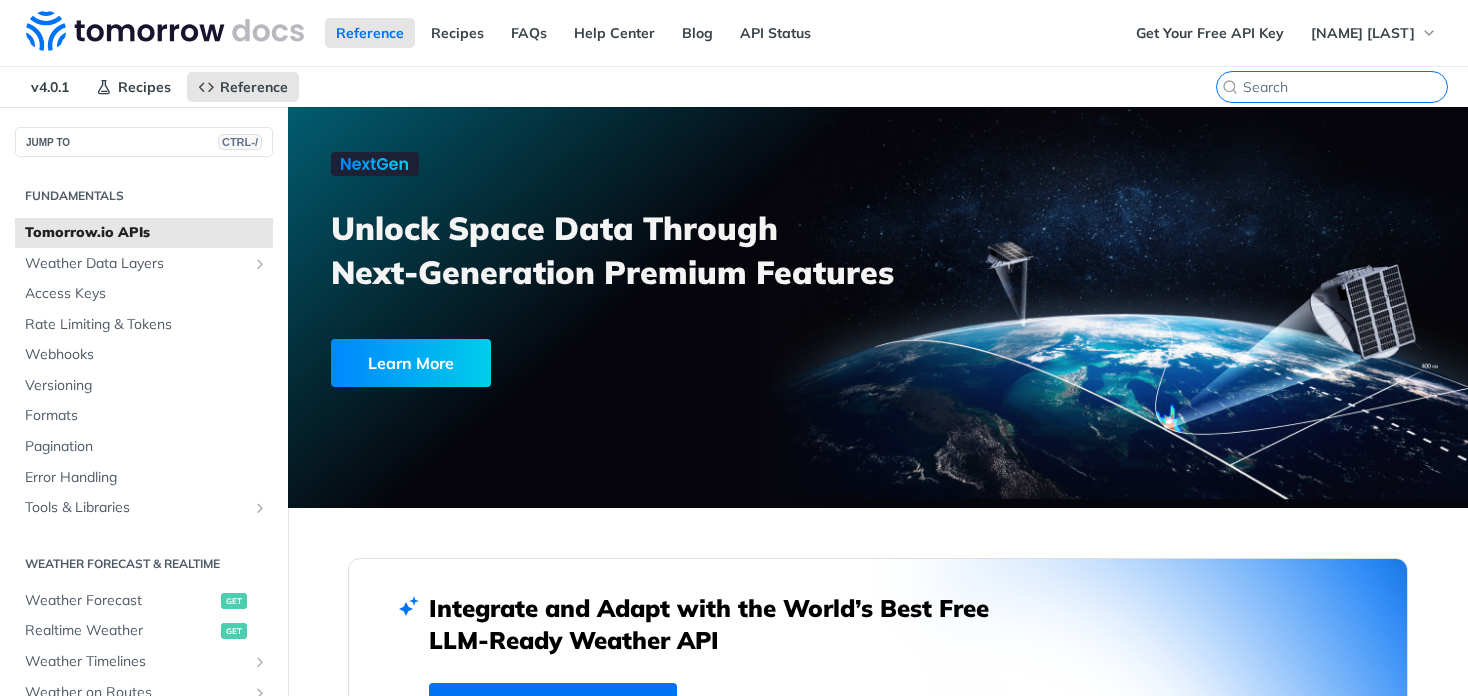 click at bounding box center (1345, 87) 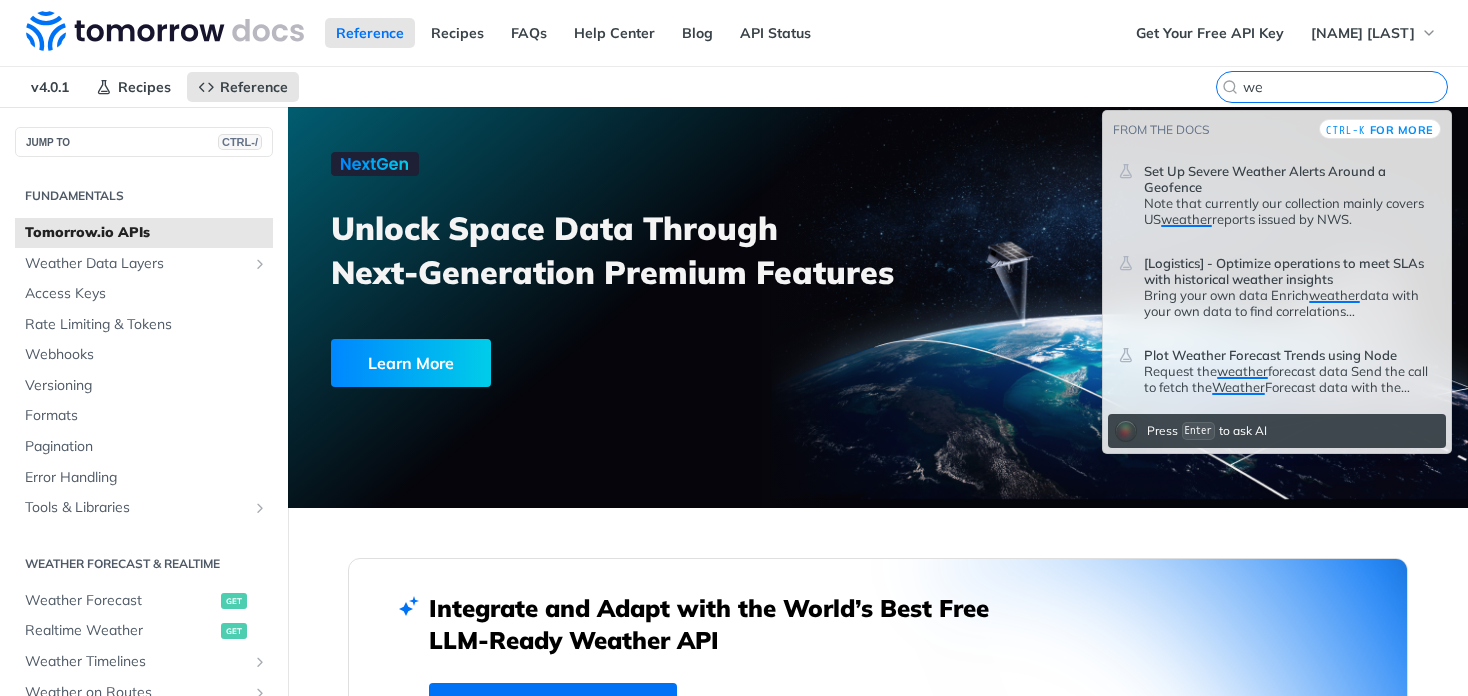 type on "w" 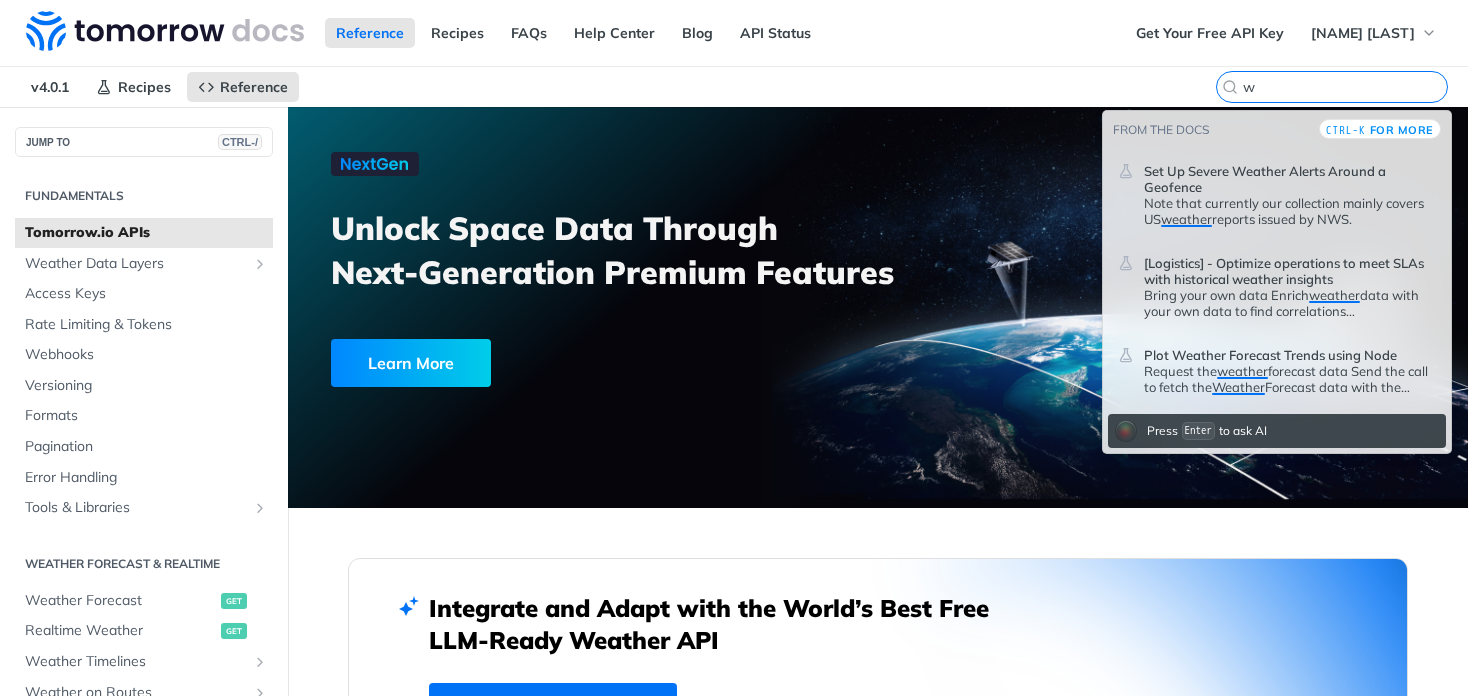 type 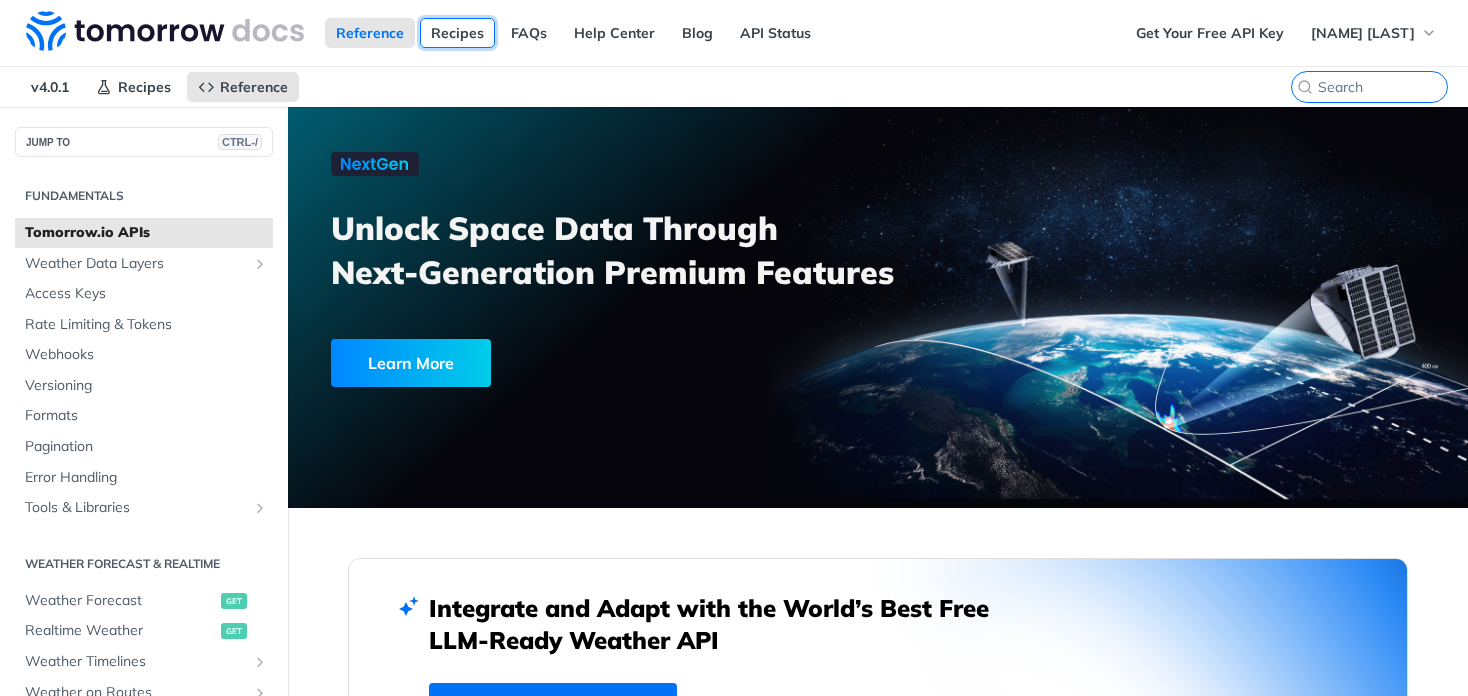 click on "Recipes" at bounding box center [457, 33] 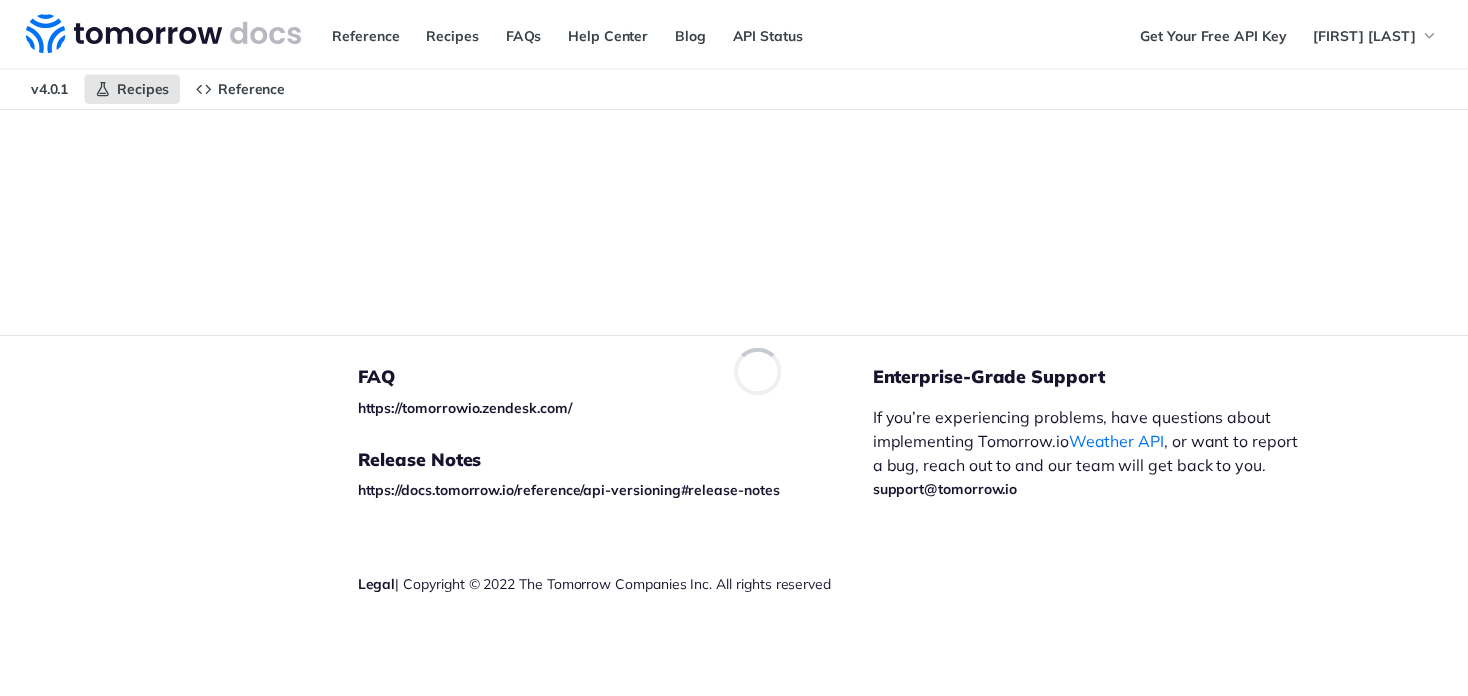 scroll, scrollTop: 0, scrollLeft: 0, axis: both 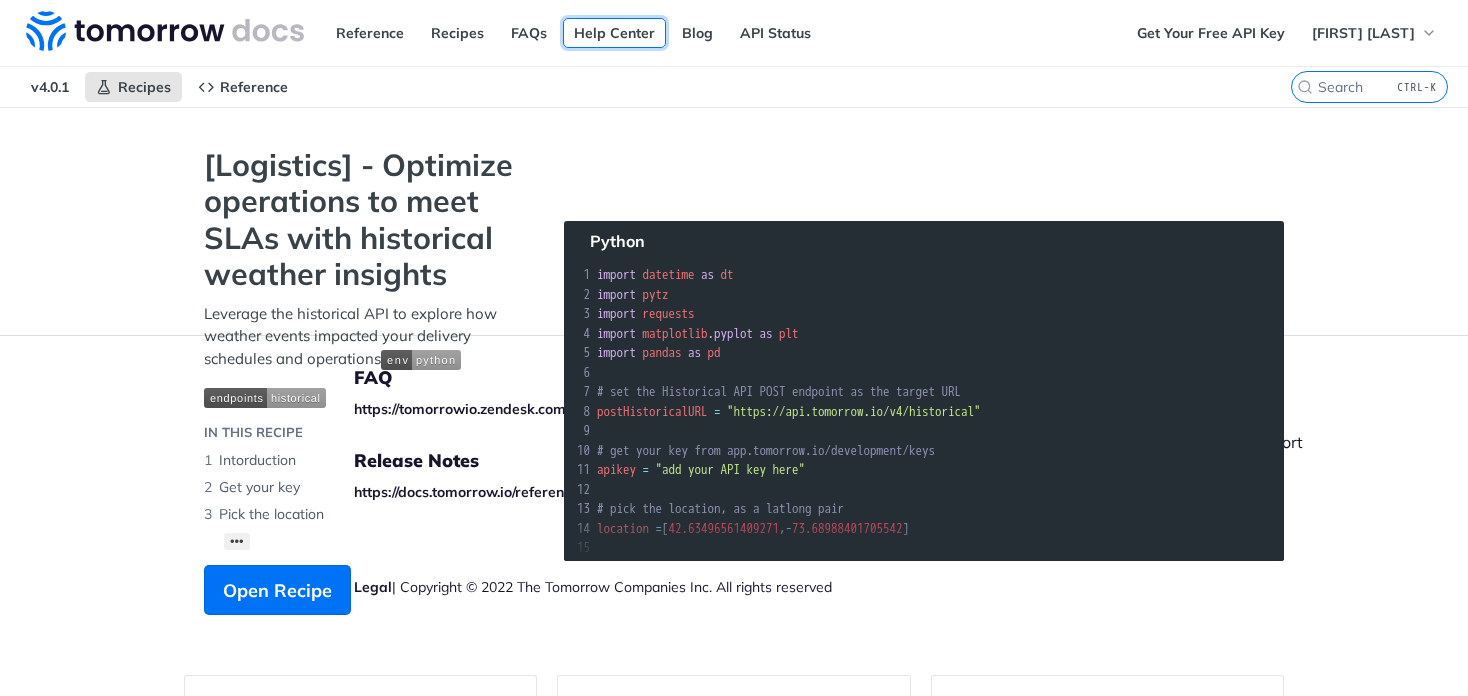click on "Help Center" at bounding box center (614, 33) 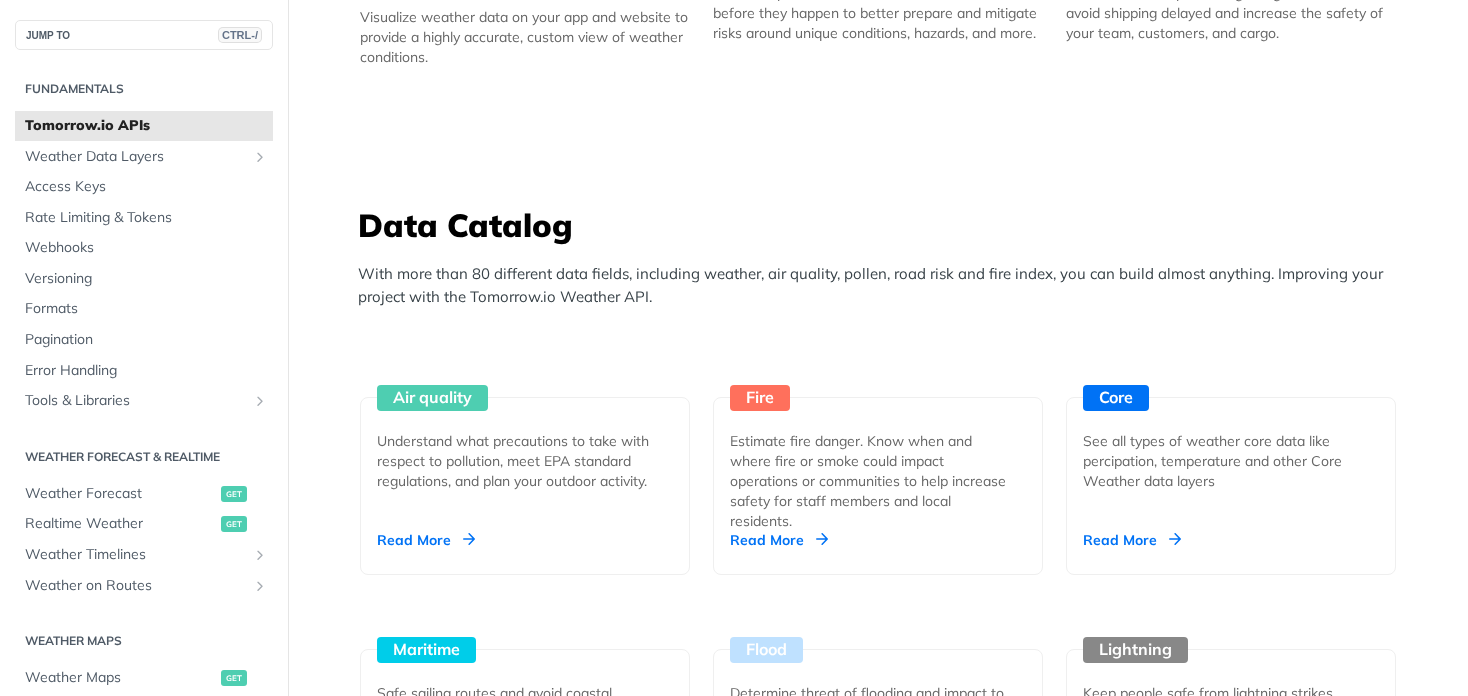 scroll, scrollTop: 1596, scrollLeft: 0, axis: vertical 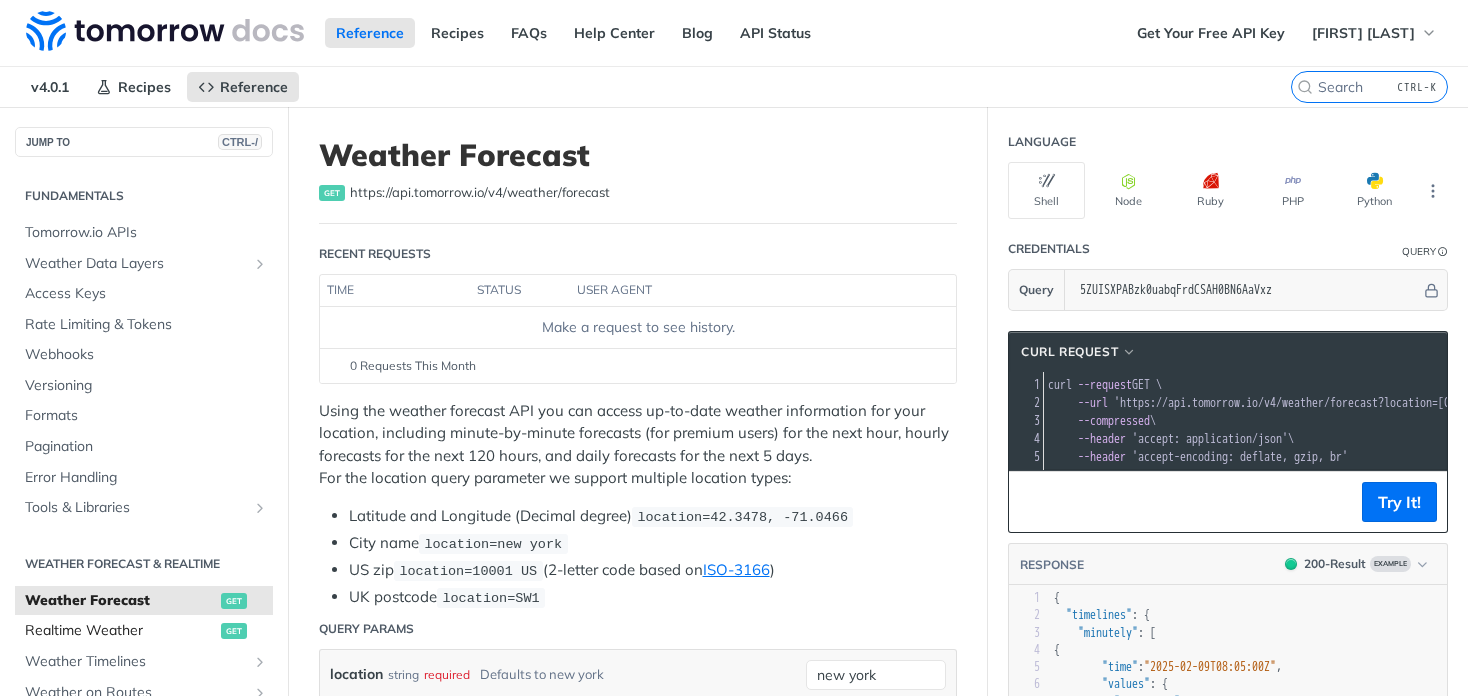 click on "Realtime Weather" at bounding box center [120, 631] 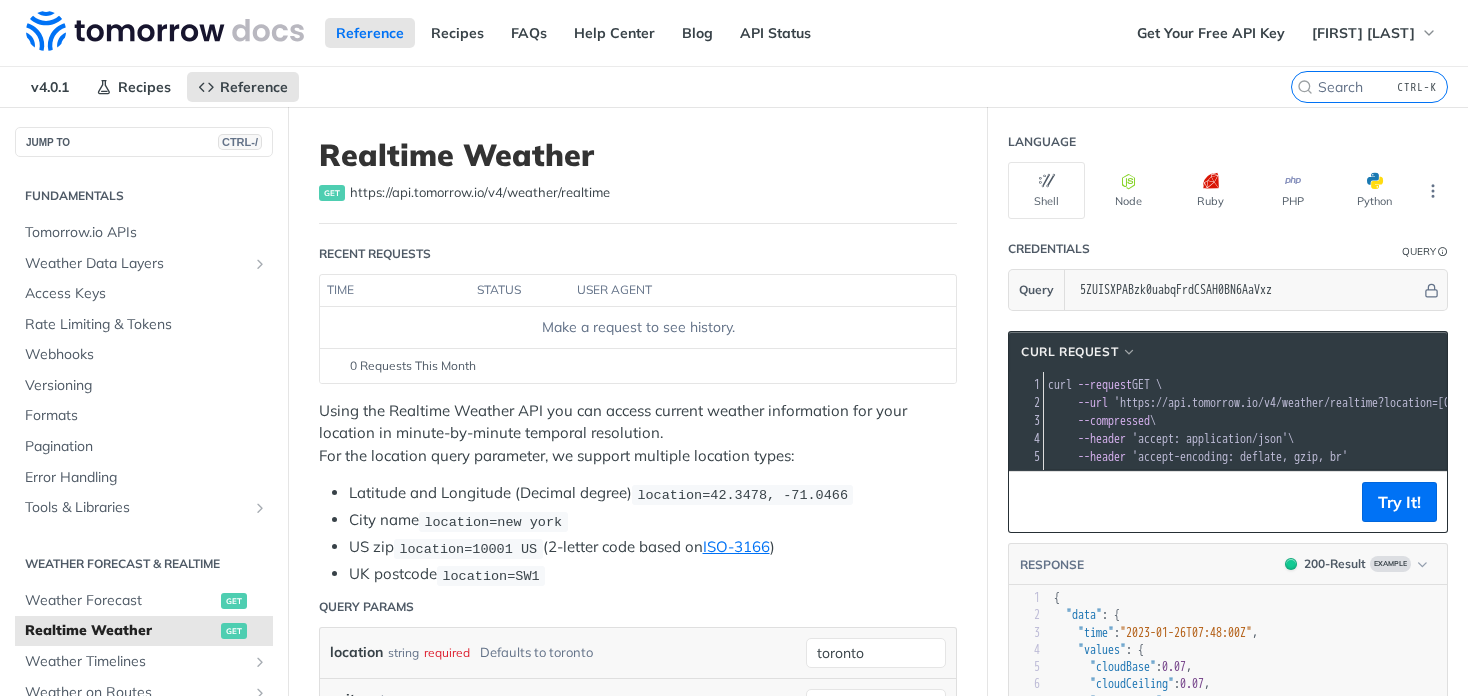 scroll, scrollTop: 663, scrollLeft: 0, axis: vertical 